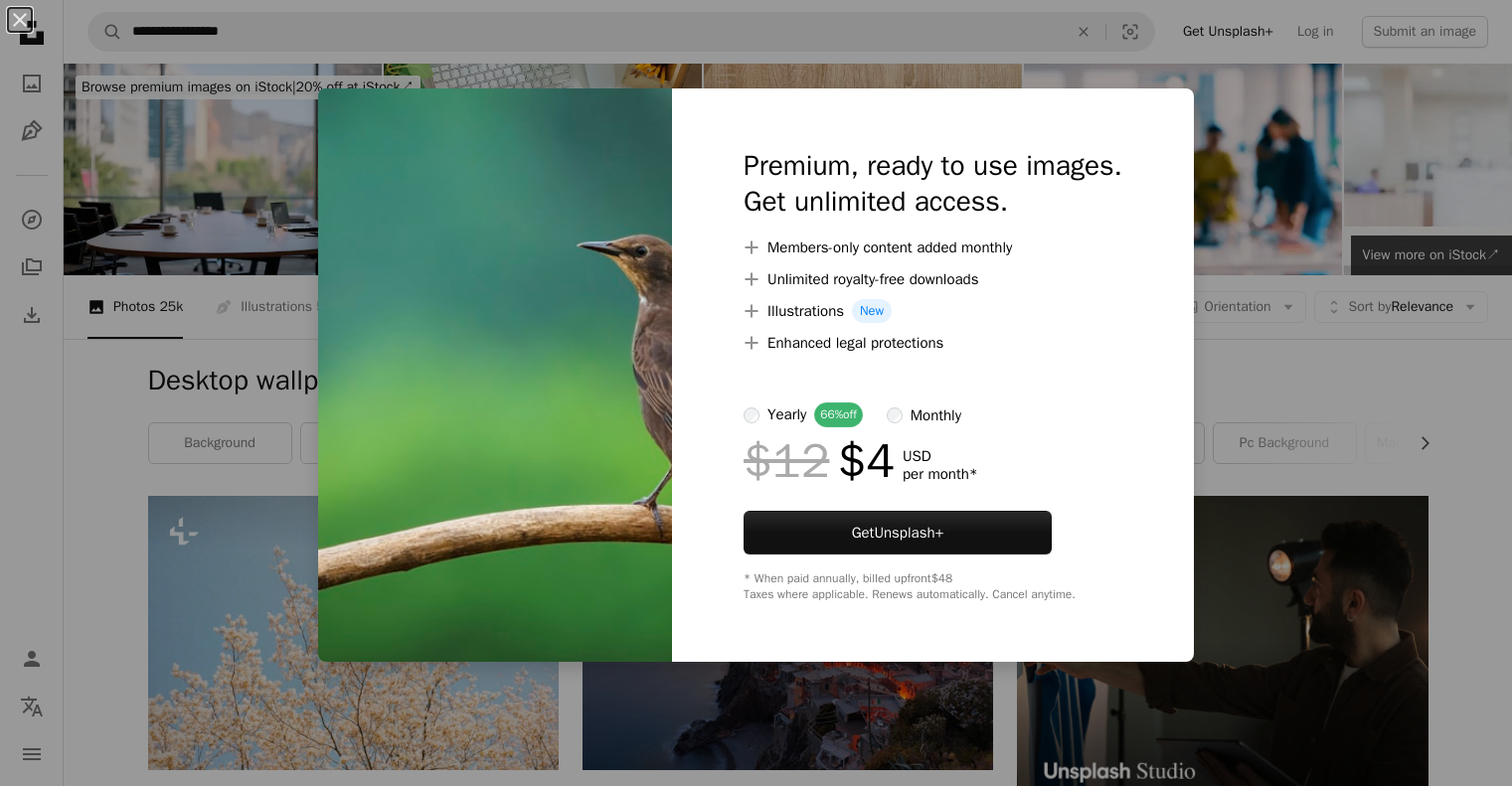 scroll, scrollTop: 4145, scrollLeft: 0, axis: vertical 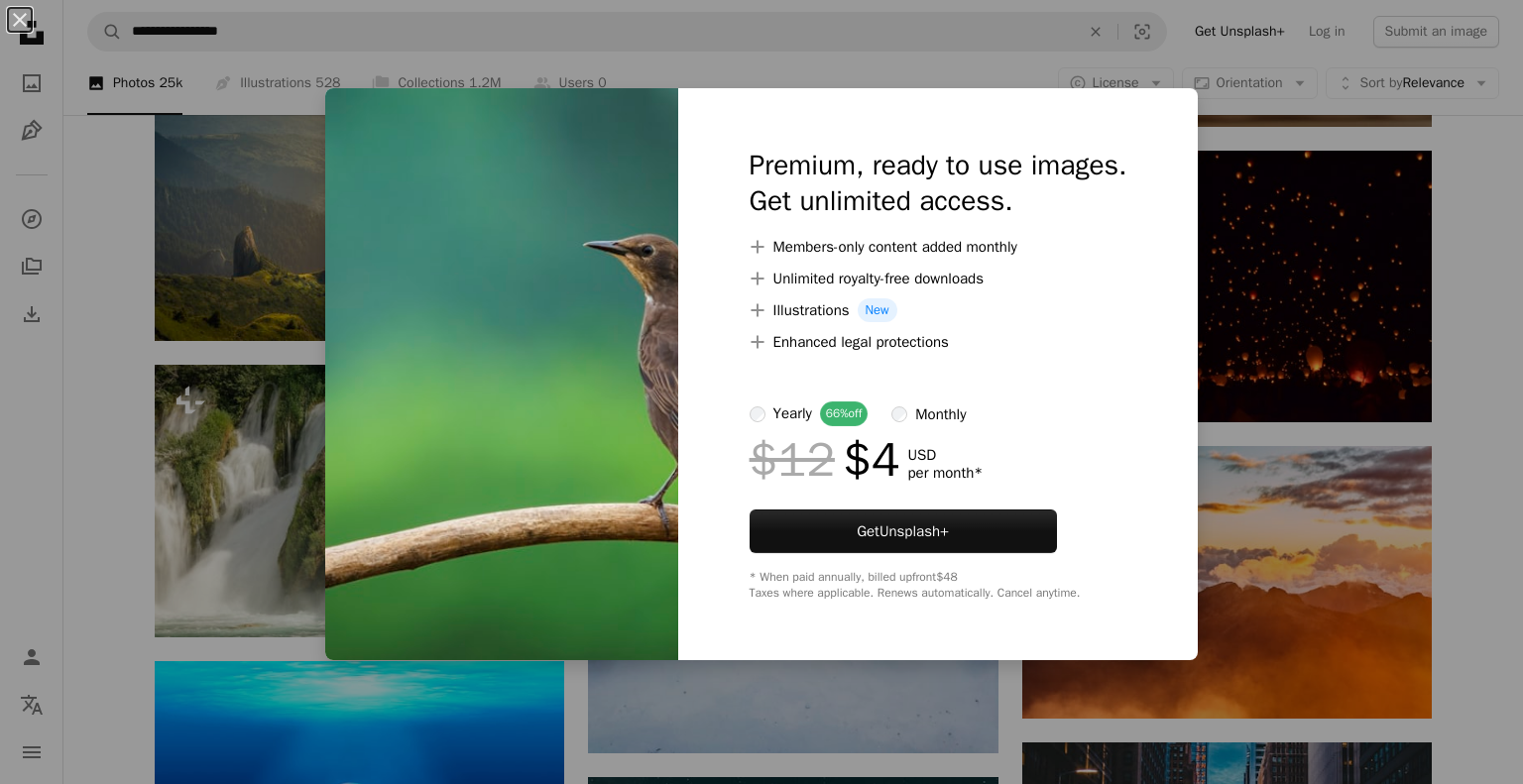 click on "An X shape Premium, ready to use images. Get unlimited access. A plus sign Members-only content added monthly A plus sign Unlimited royalty-free downloads A plus sign Illustrations  New A plus sign Enhanced legal protections yearly 66%  off monthly $12   $4 USD per month * Get  Unsplash+ * When paid annually, billed upfront  $48 Taxes where applicable. Renews automatically. Cancel anytime." at bounding box center (762, 392) 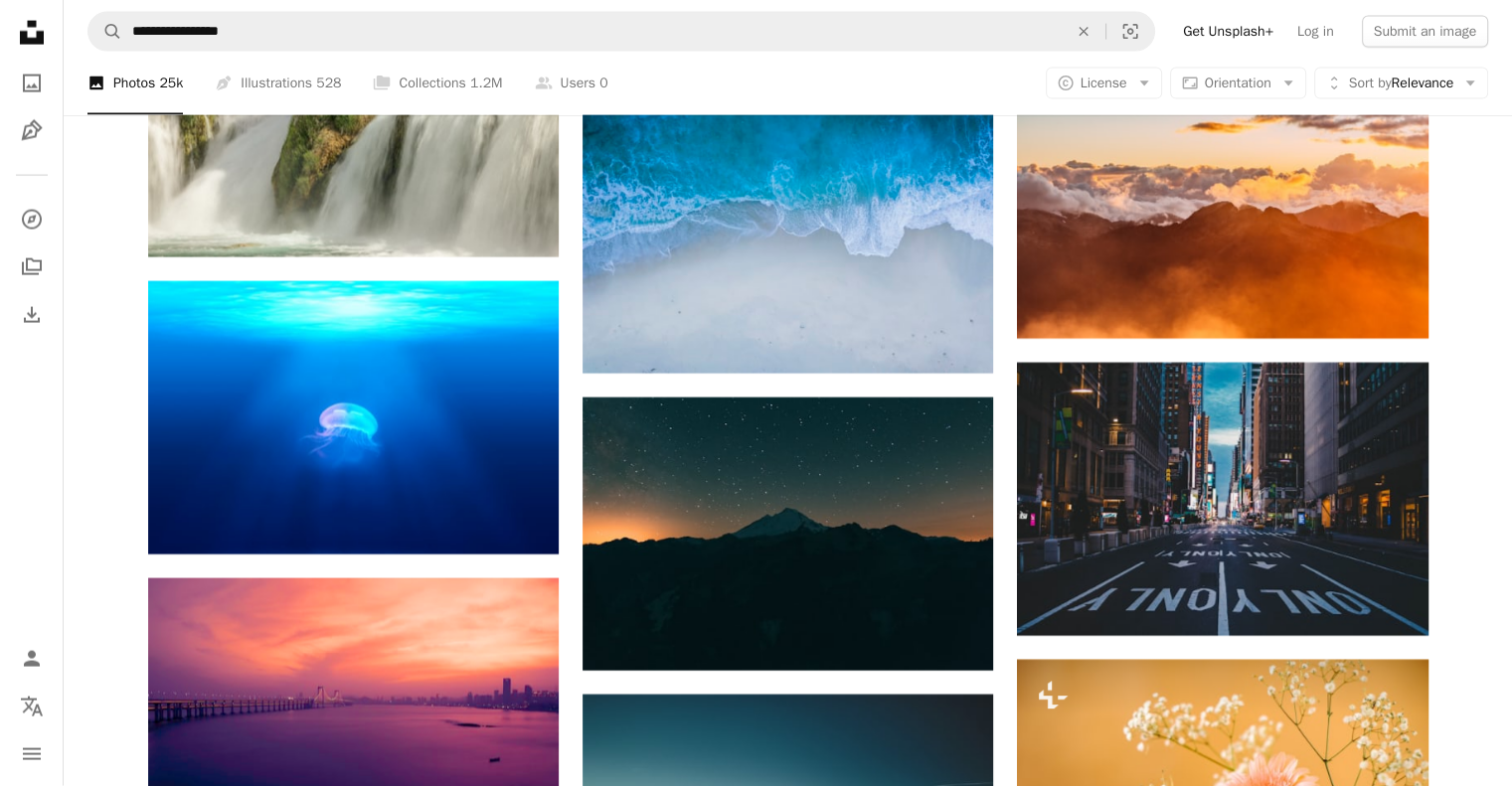 scroll, scrollTop: 4574, scrollLeft: 0, axis: vertical 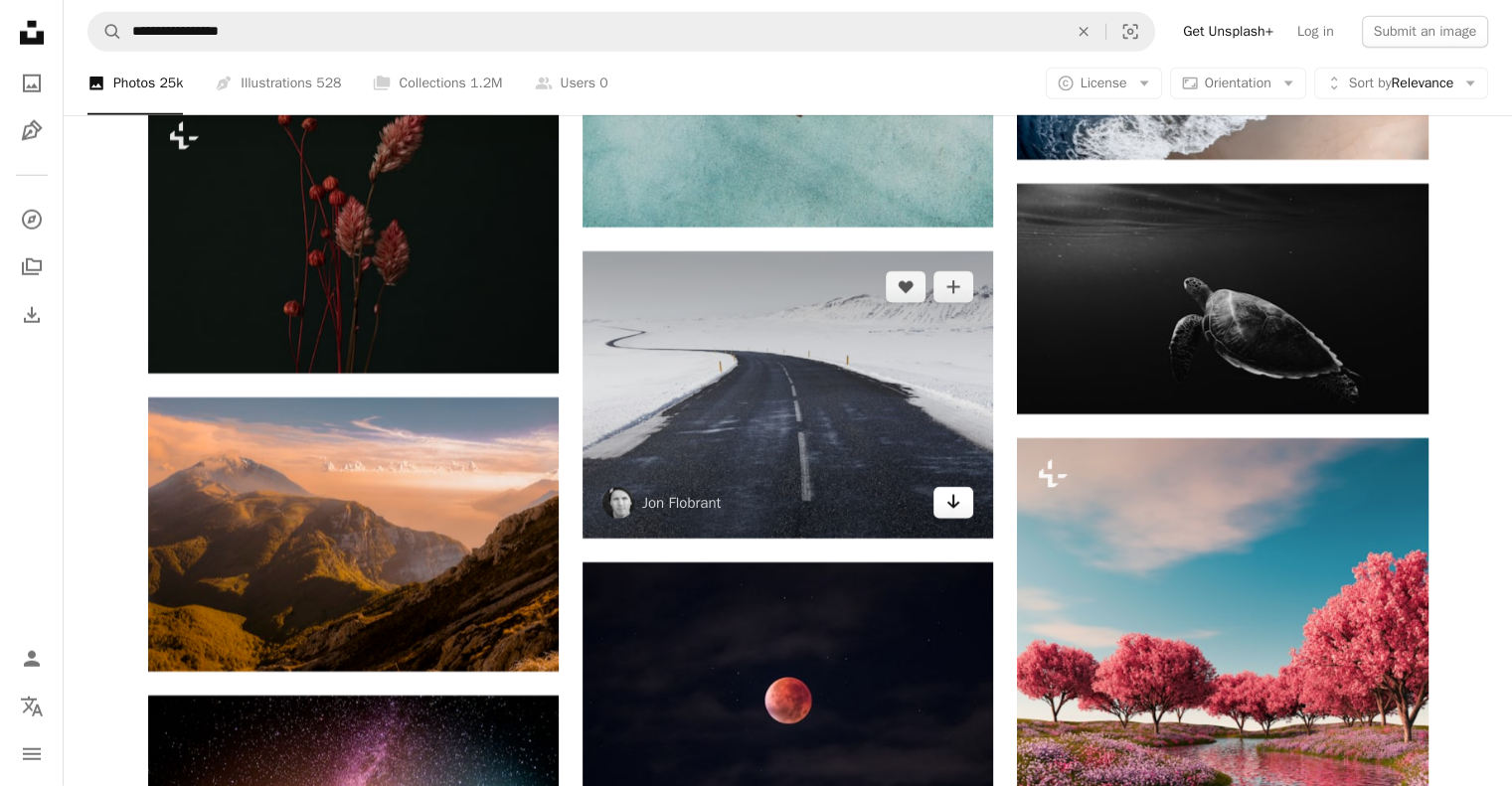 click on "Arrow pointing down" at bounding box center [953, 503] 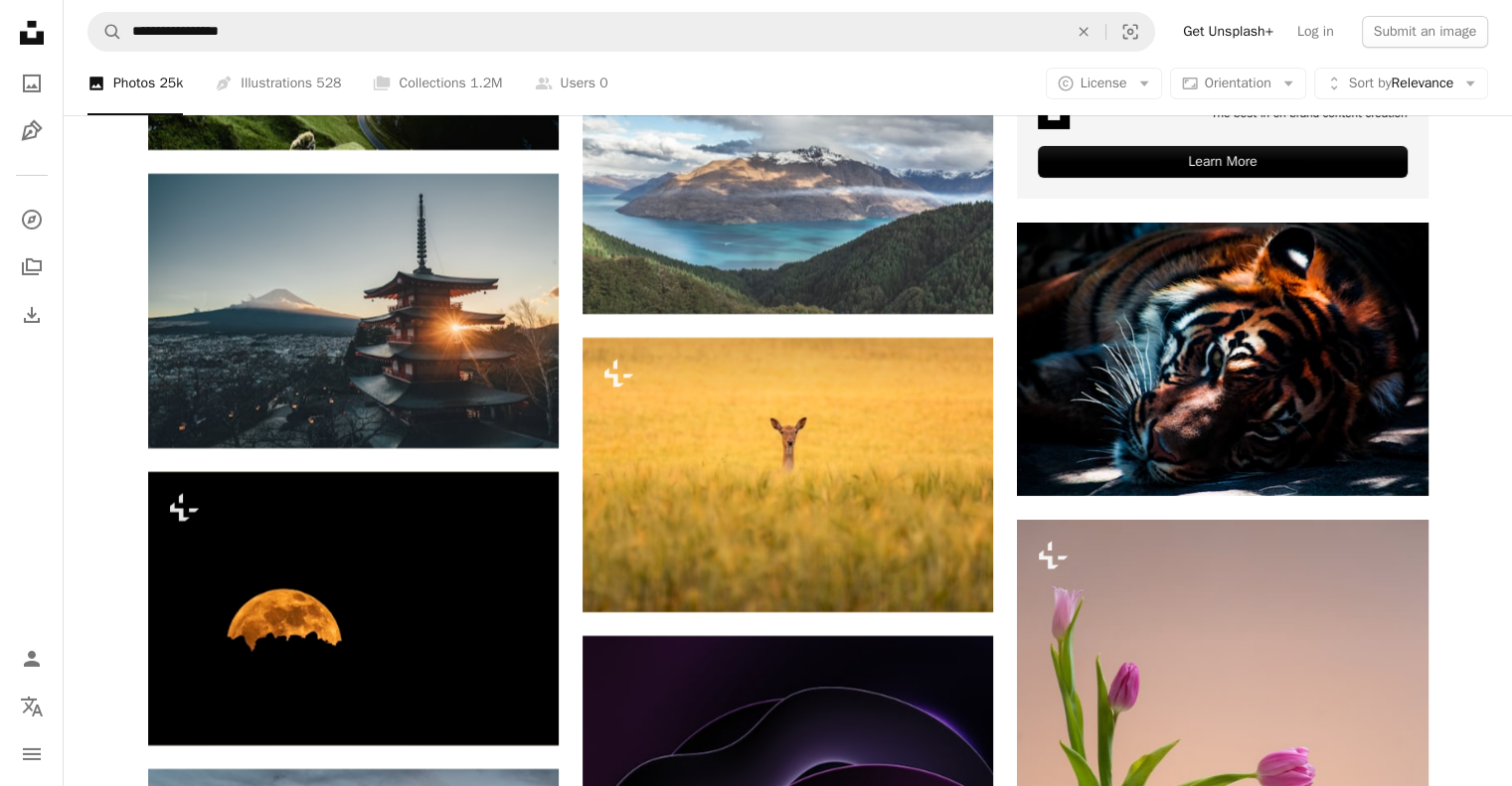 scroll, scrollTop: 6932, scrollLeft: 0, axis: vertical 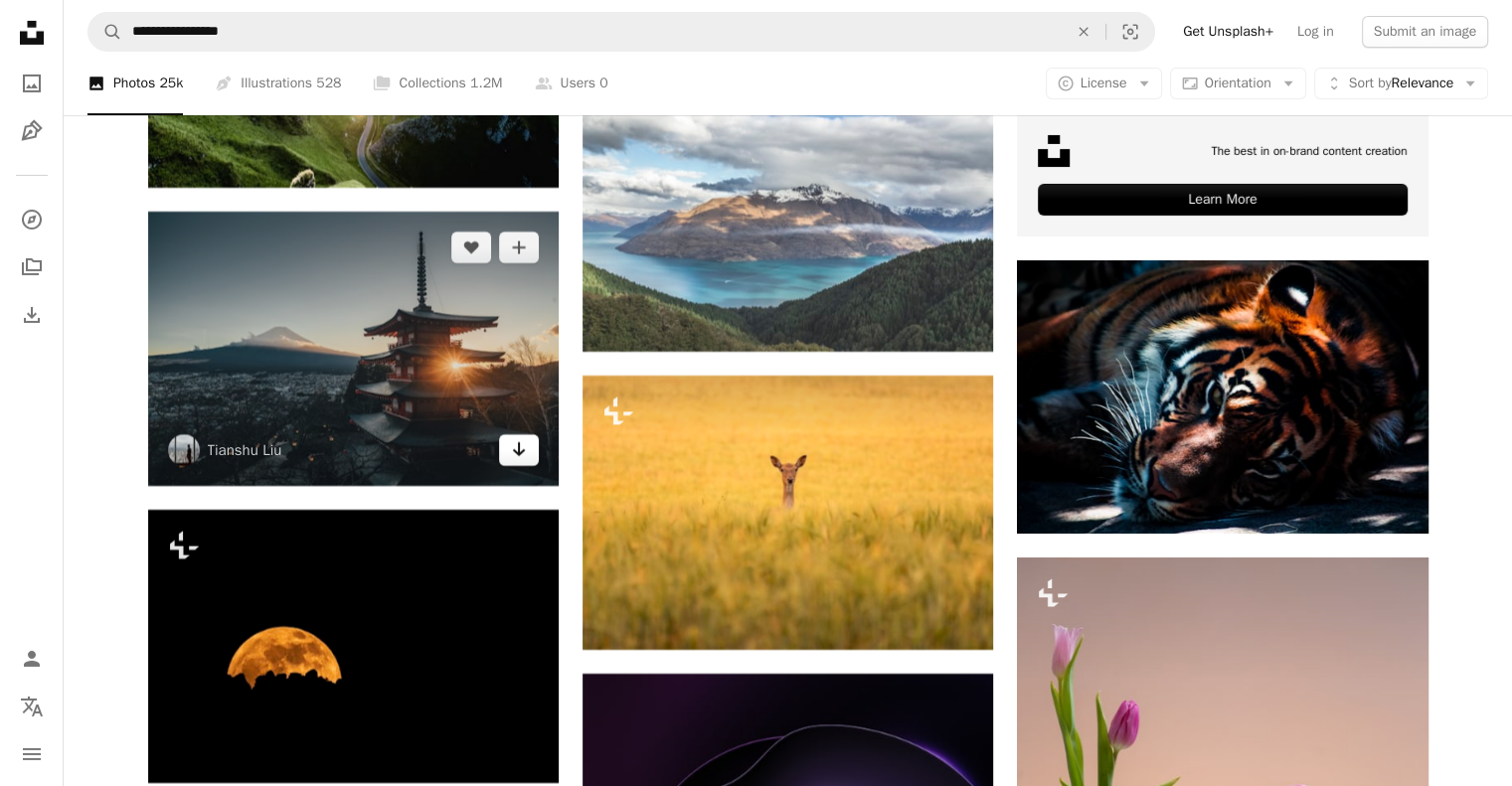 click on "Arrow pointing down" 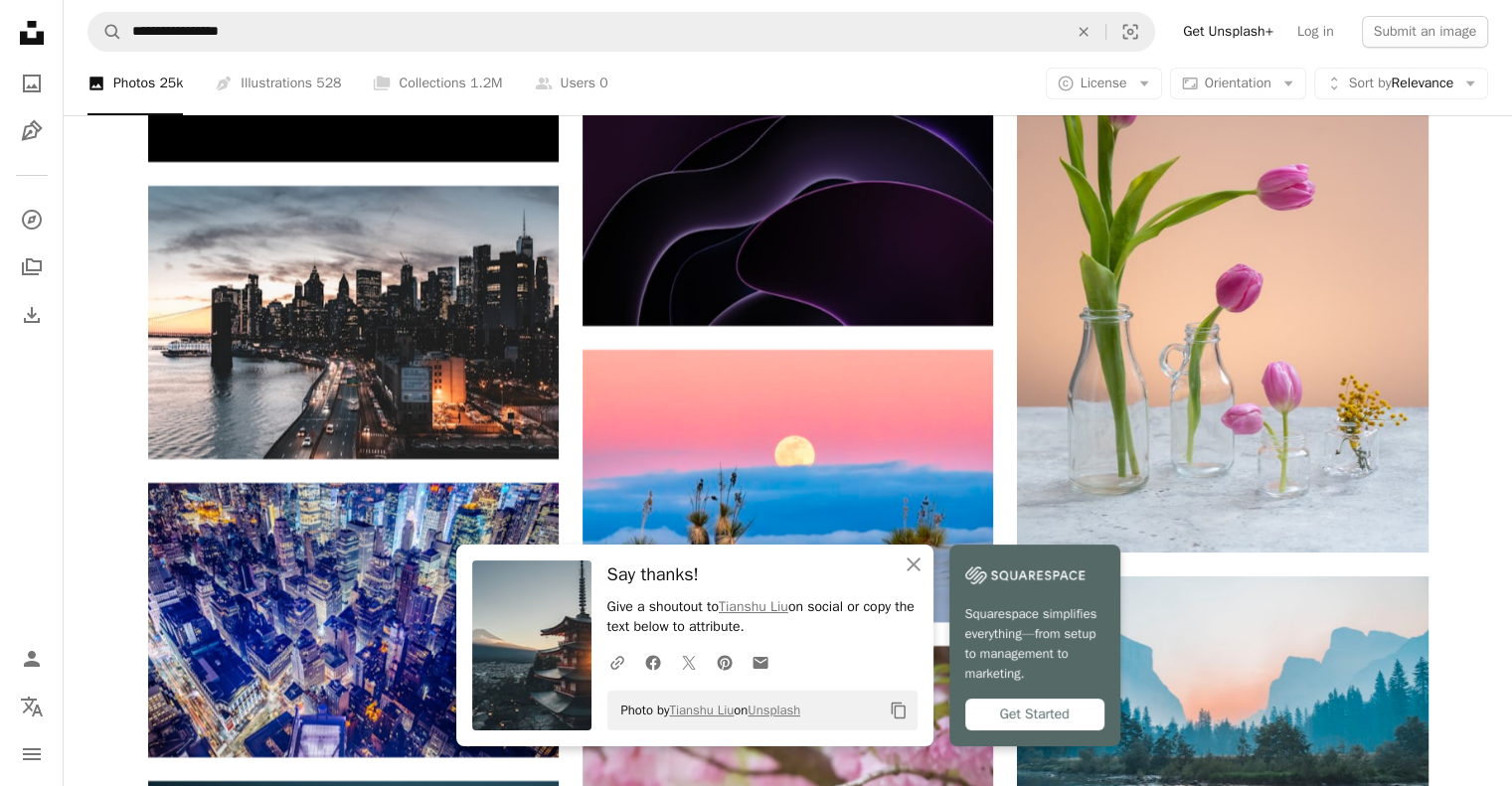 scroll, scrollTop: 7566, scrollLeft: 0, axis: vertical 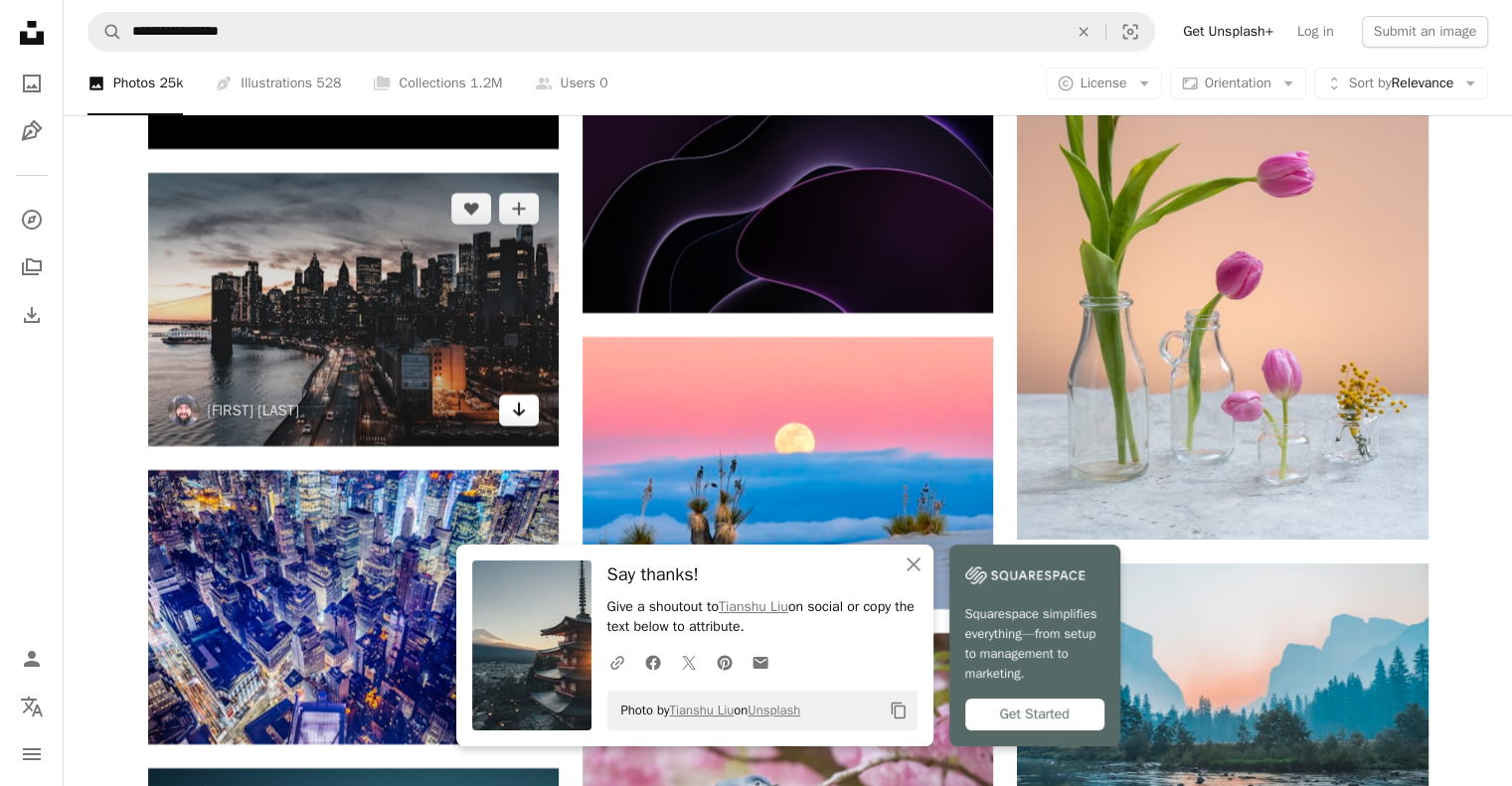 click on "Arrow pointing down" 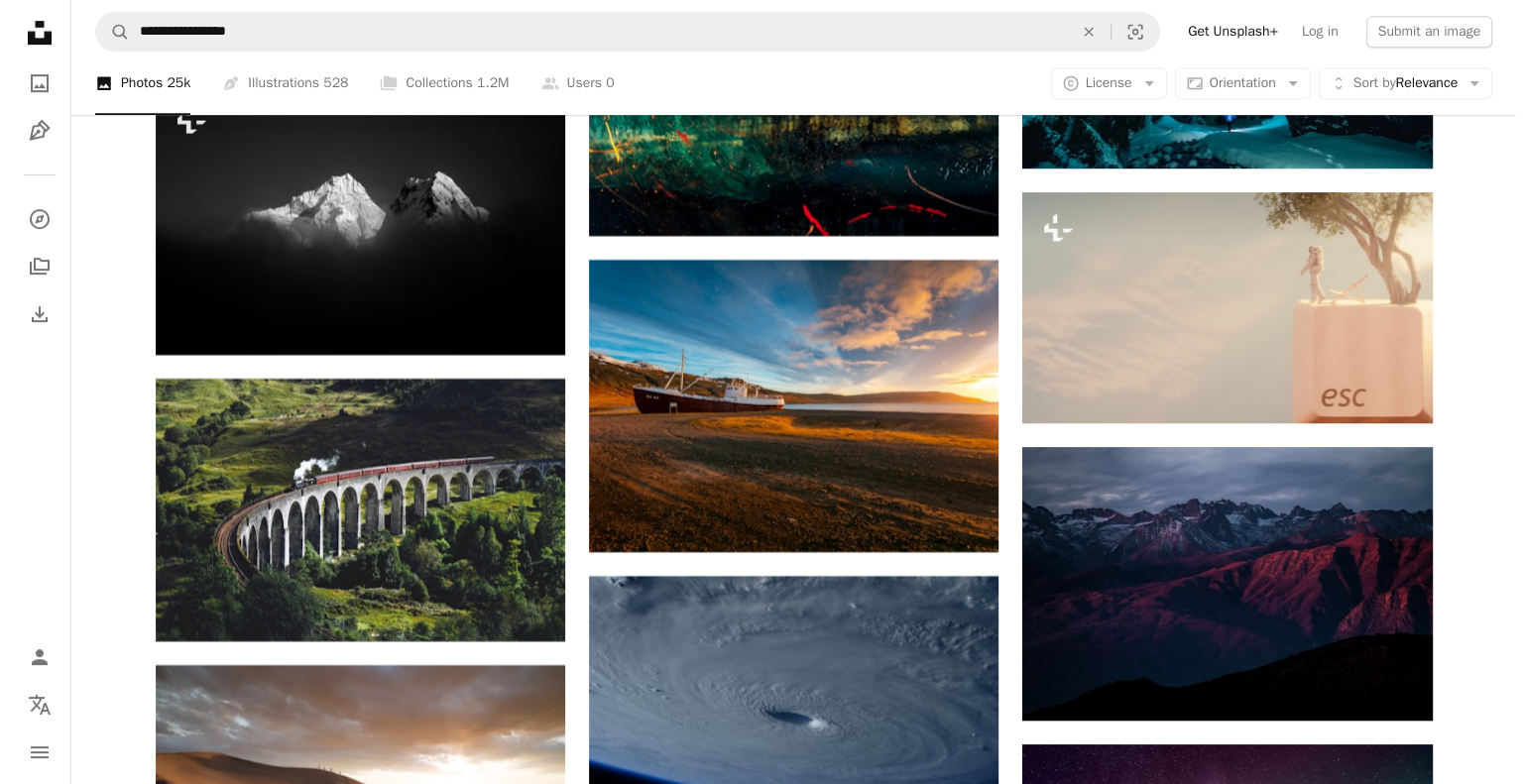 scroll, scrollTop: 8609, scrollLeft: 0, axis: vertical 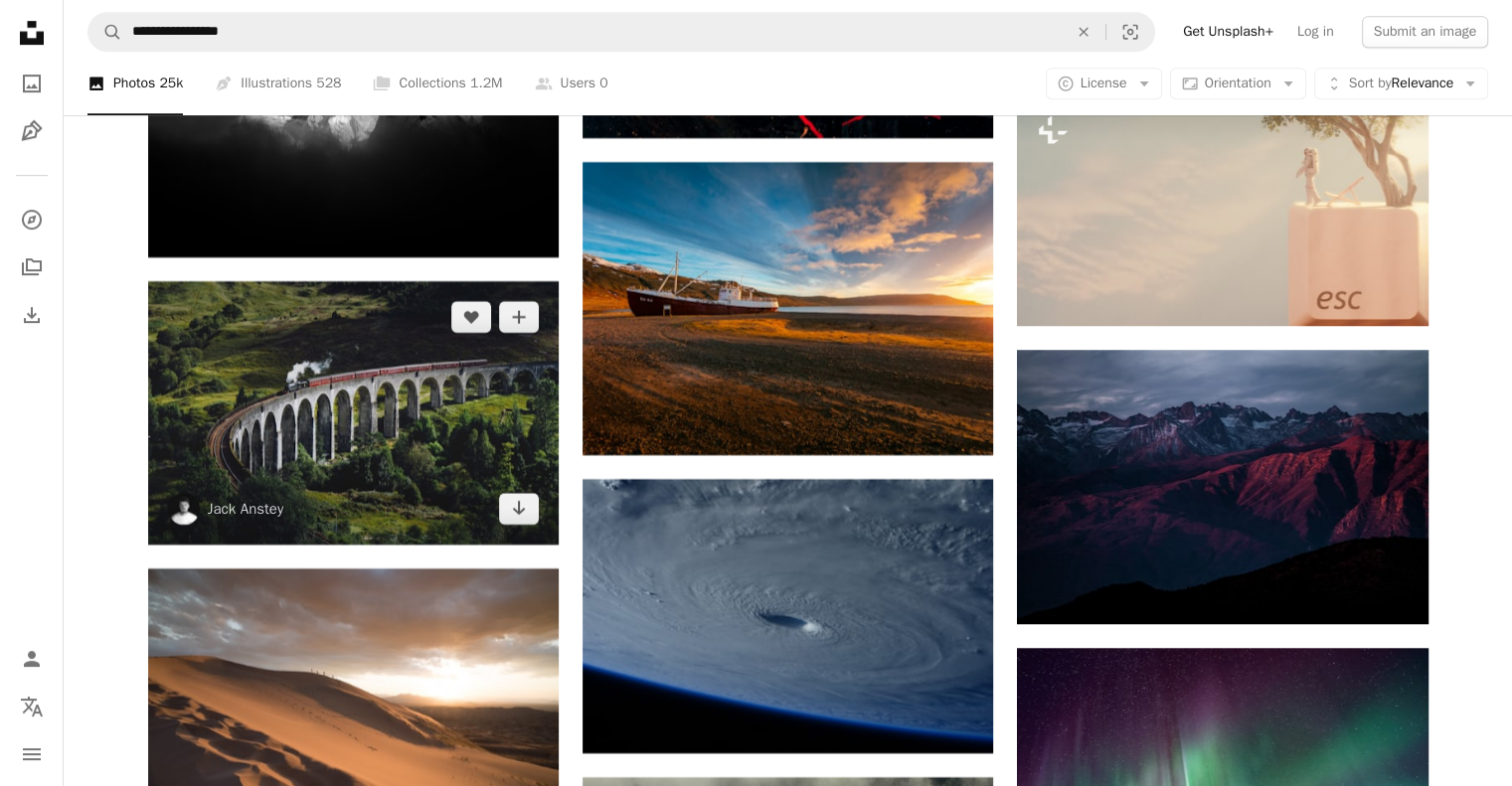 click at bounding box center [353, 412] 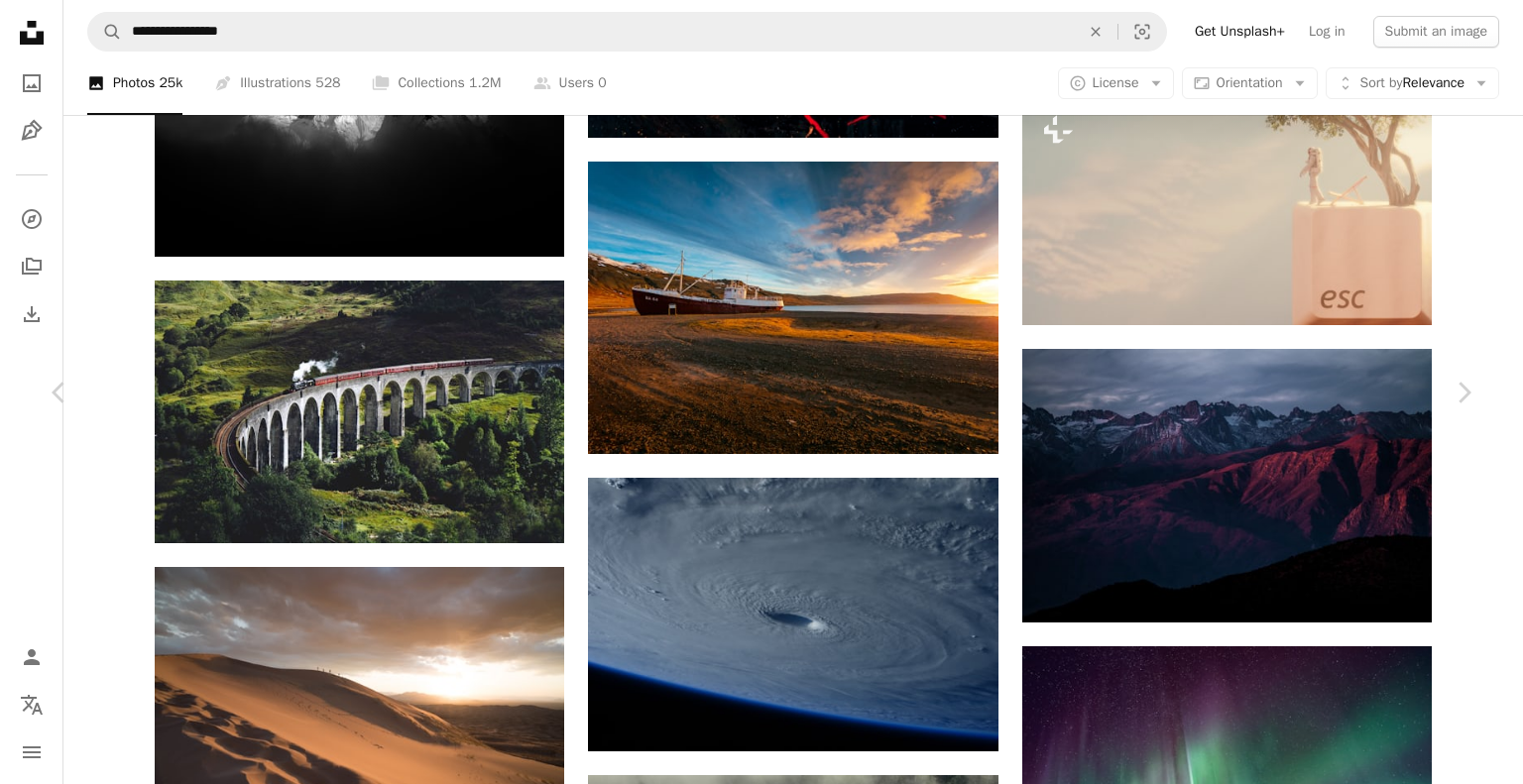 click on "Chevron down" 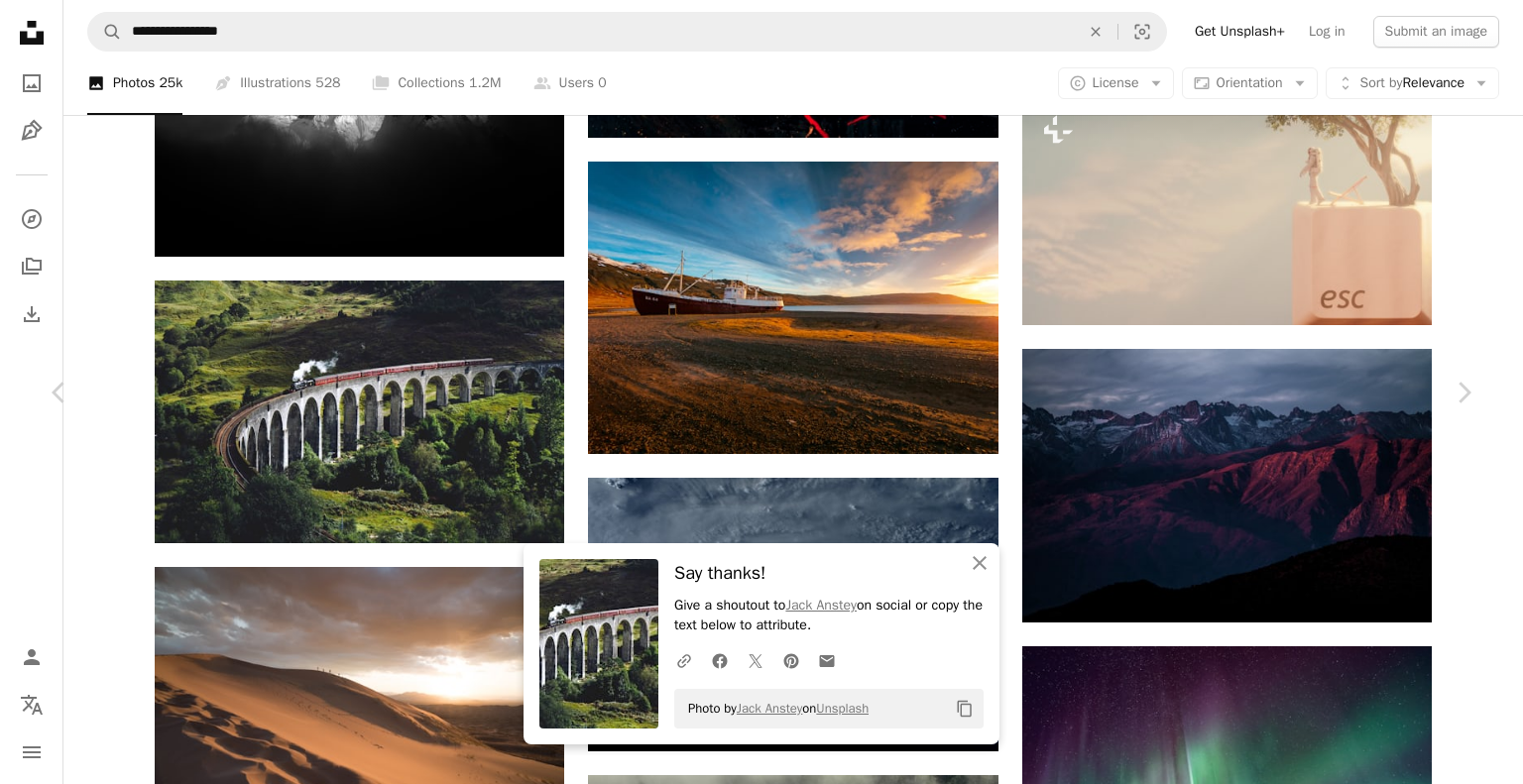 click on "**********" at bounding box center (762, -2801) 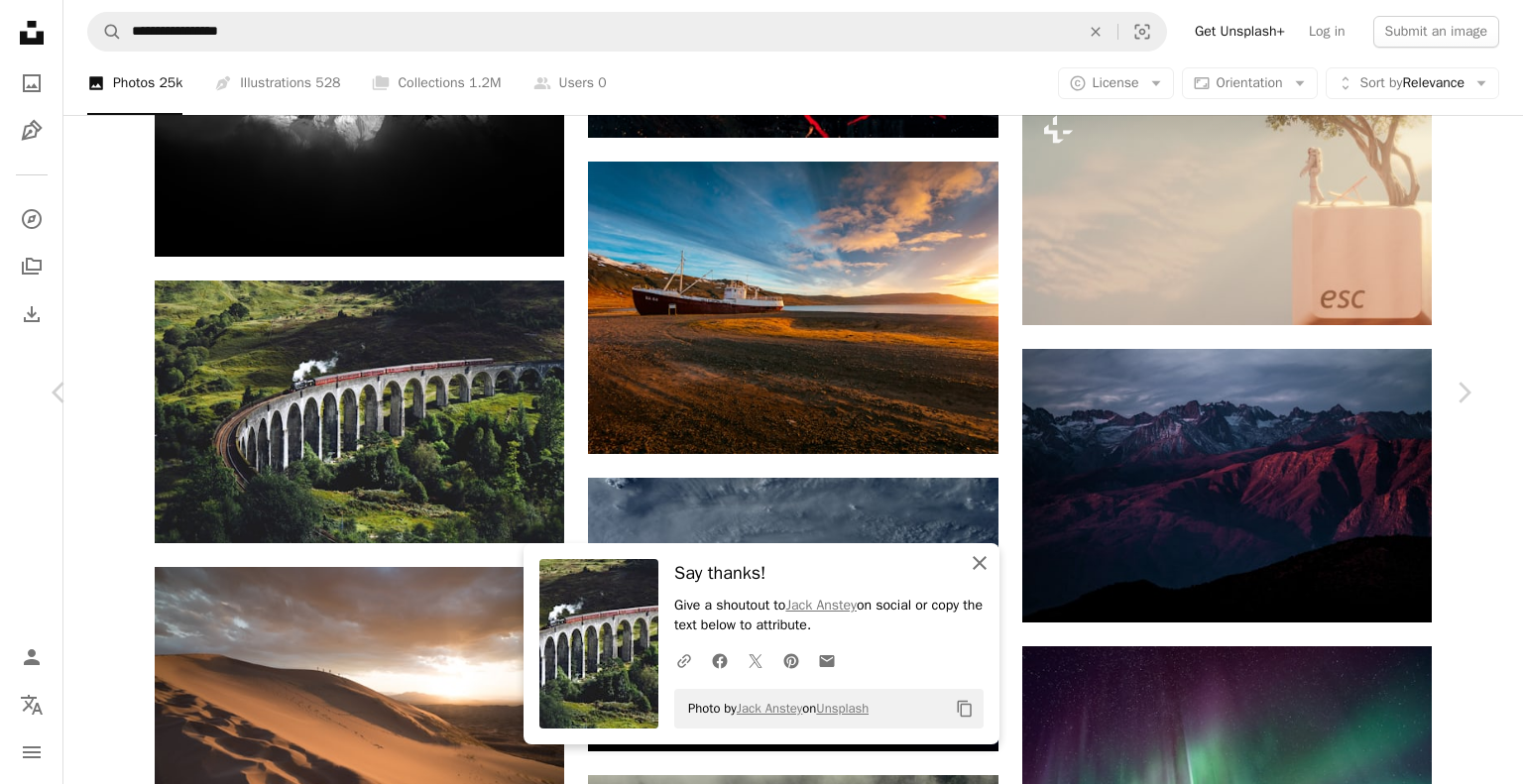 click on "An X shape" 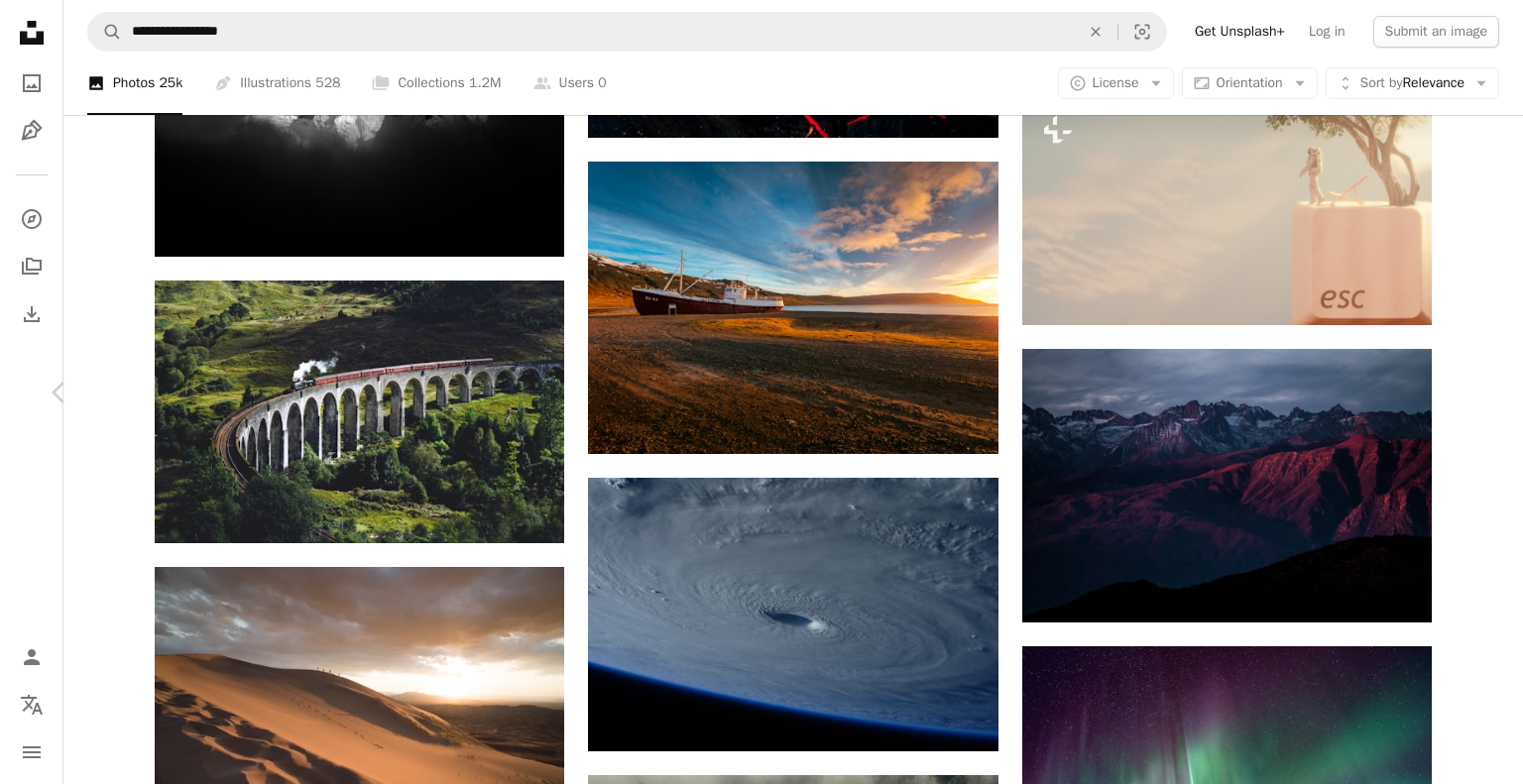 click on "Chevron right" at bounding box center [1464, 392] 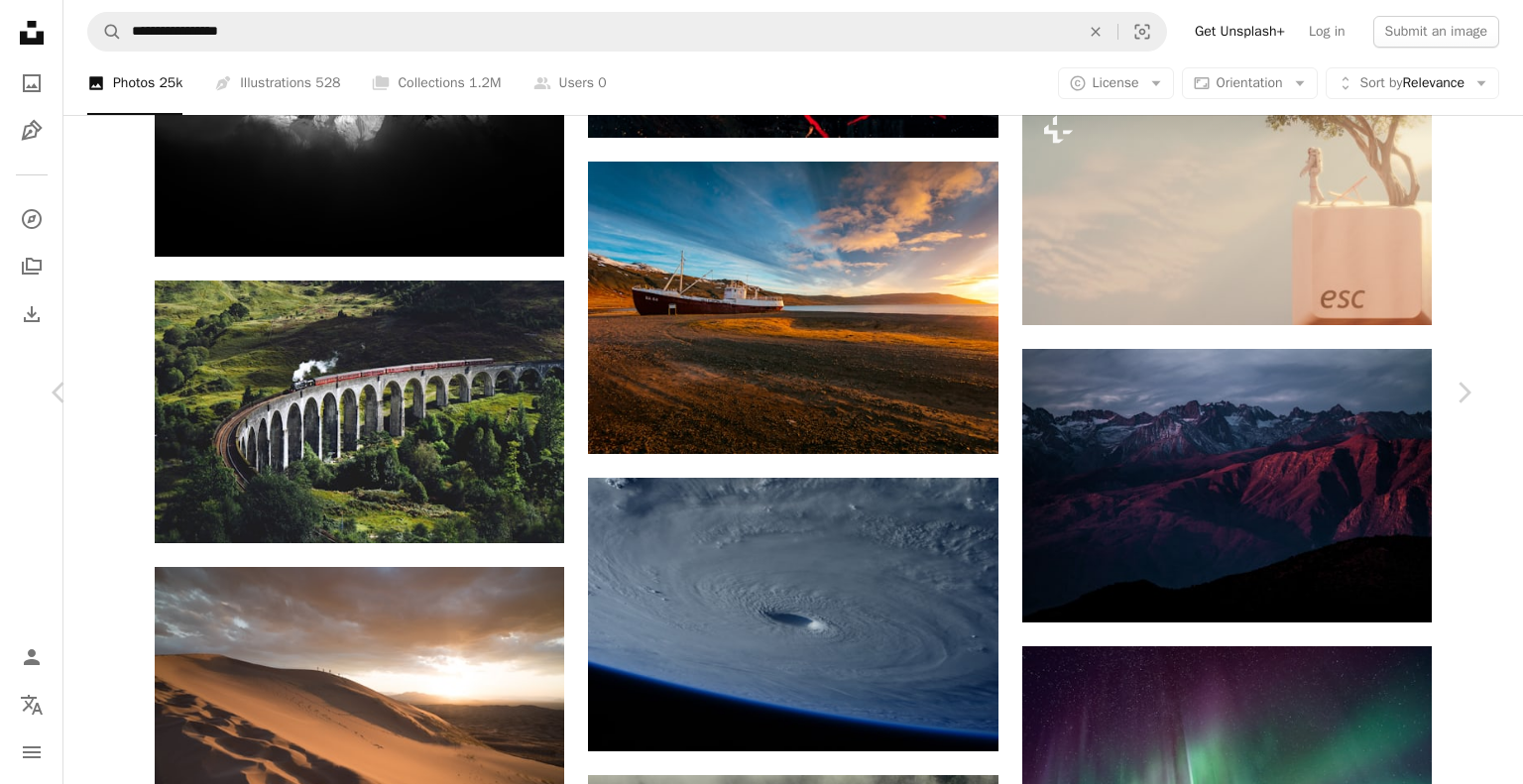 click 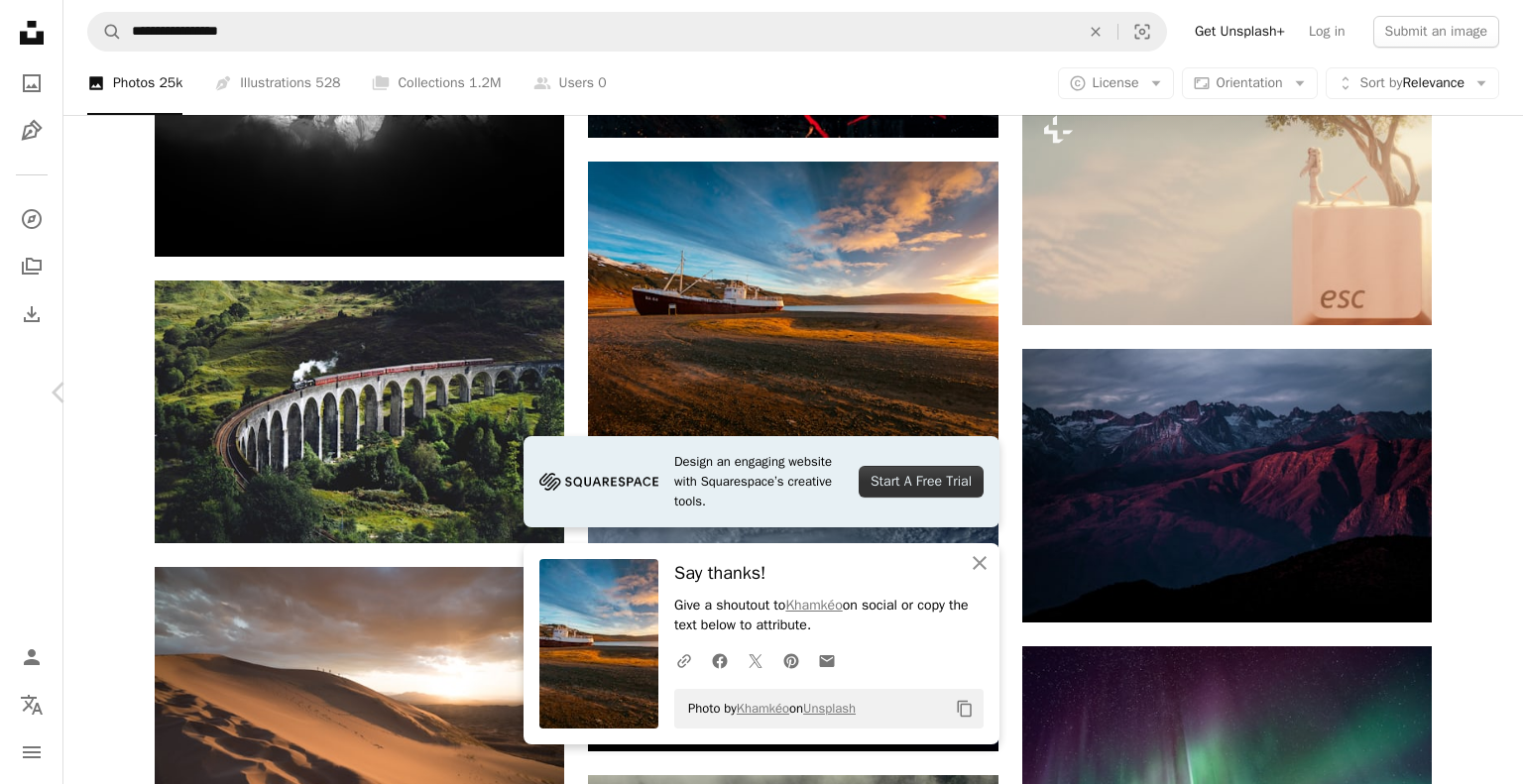 click on "Chevron right" 